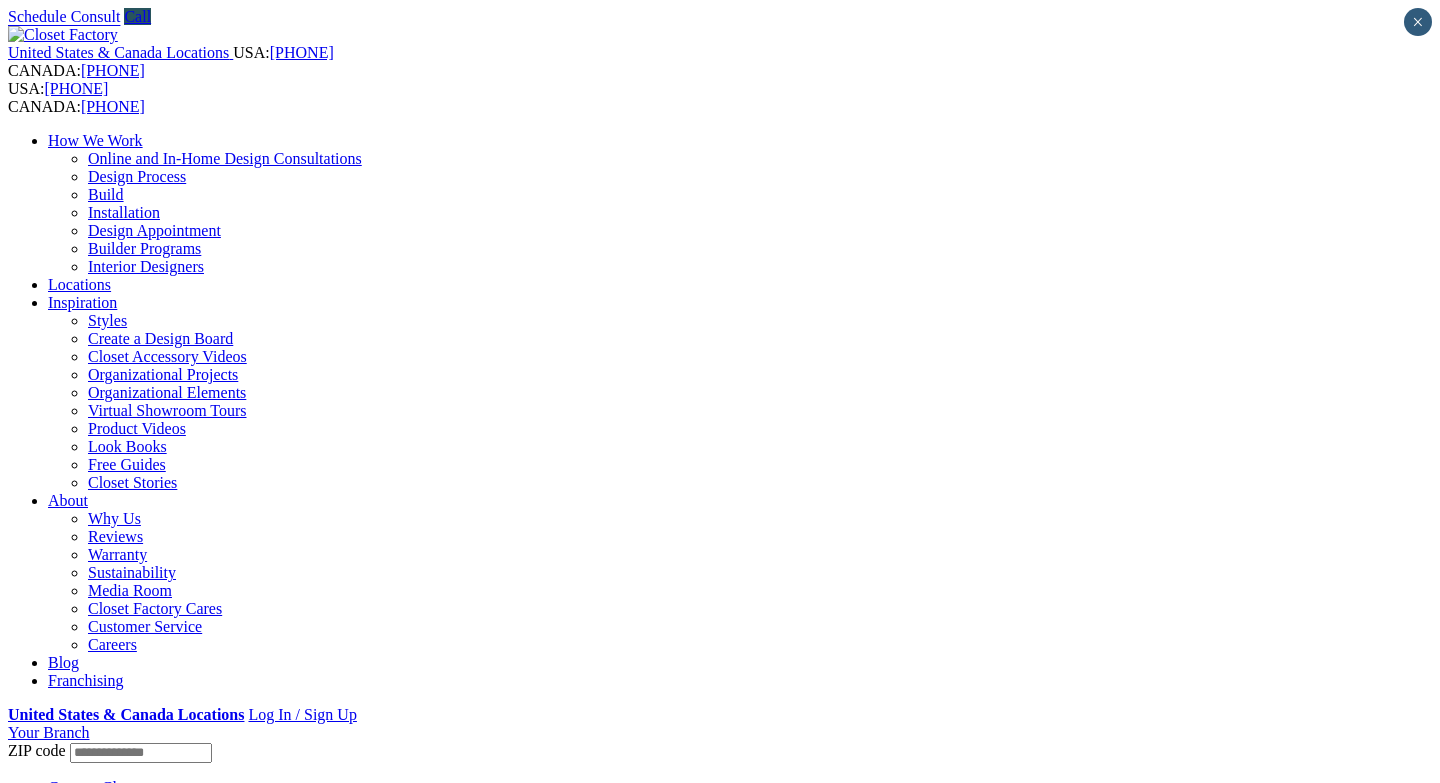 scroll, scrollTop: 0, scrollLeft: 0, axis: both 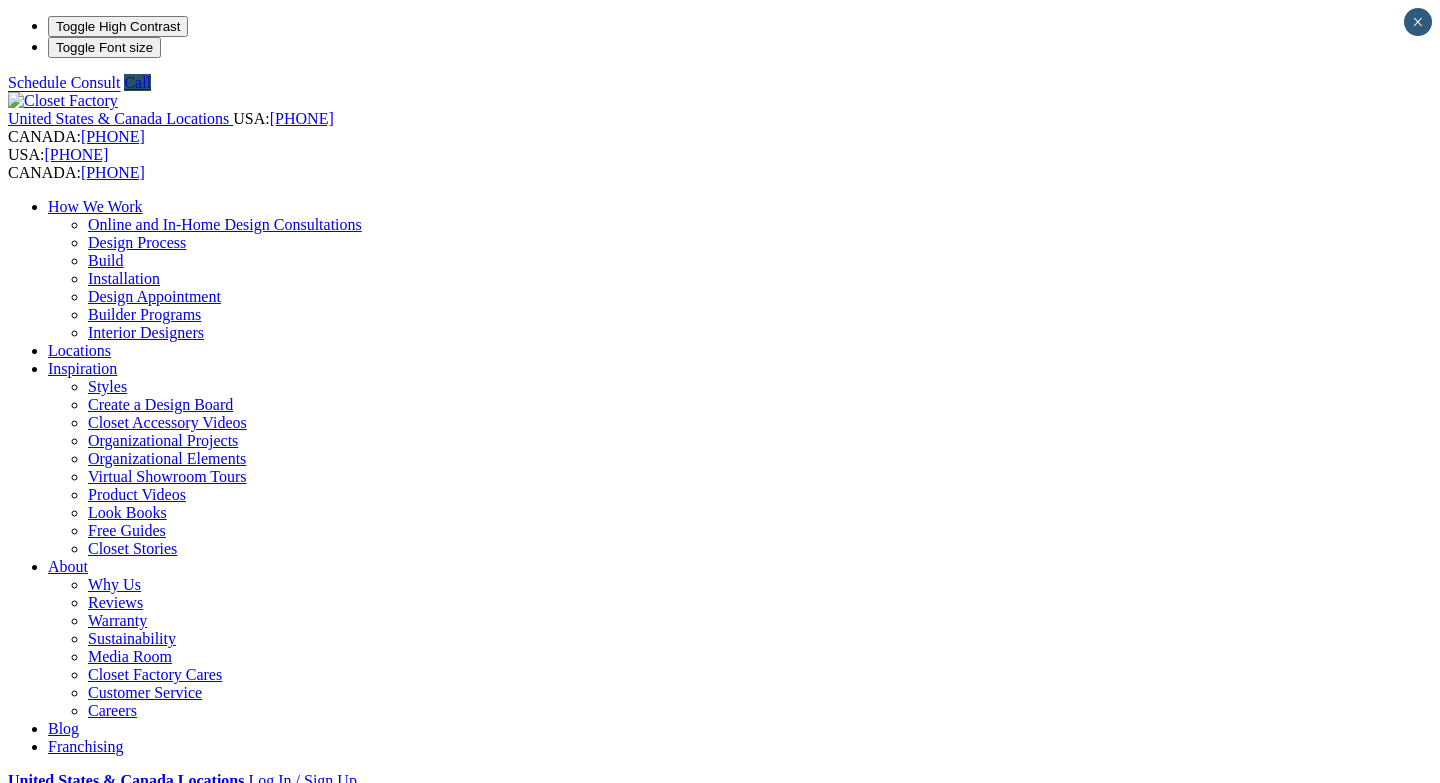 click on "Gallery" at bounding box center (111, 1685) 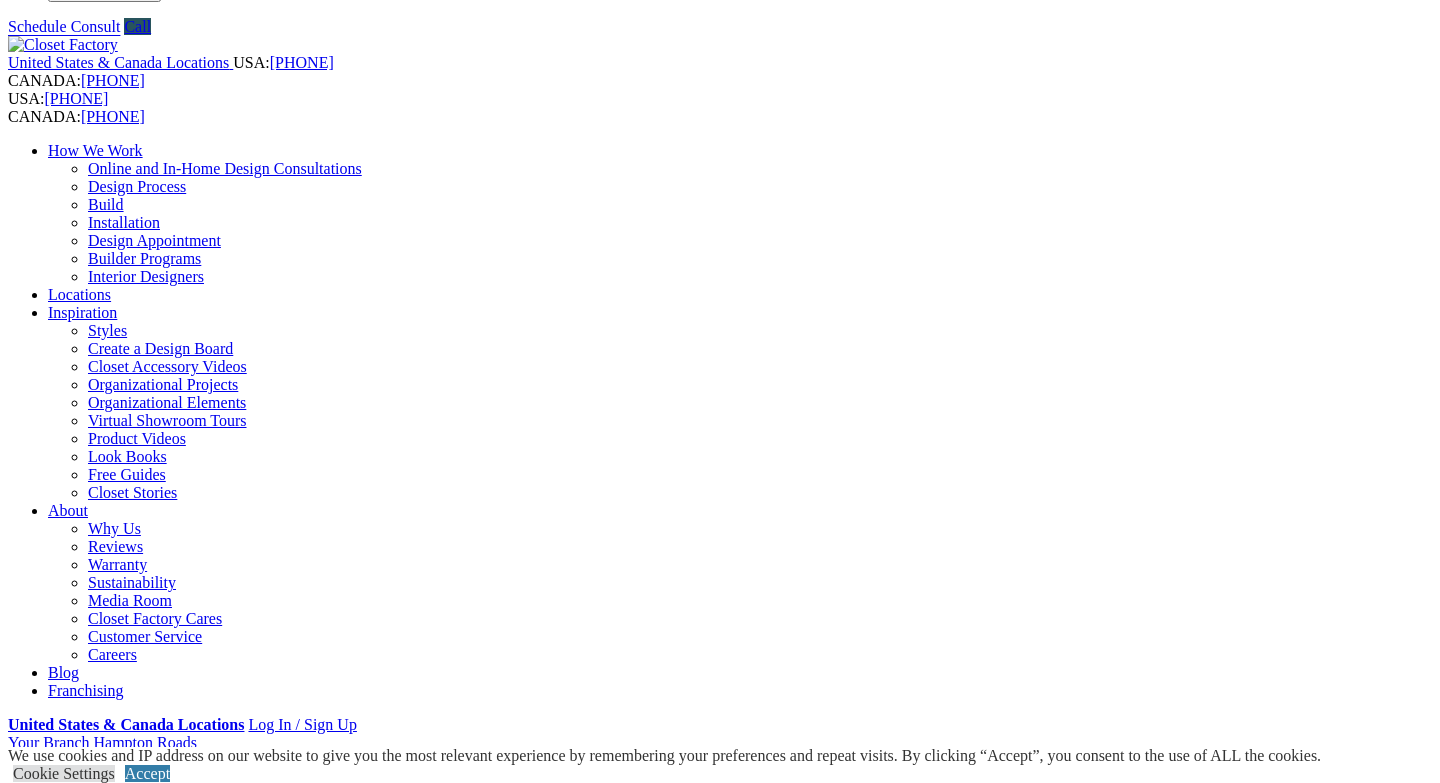 scroll, scrollTop: 55, scrollLeft: 0, axis: vertical 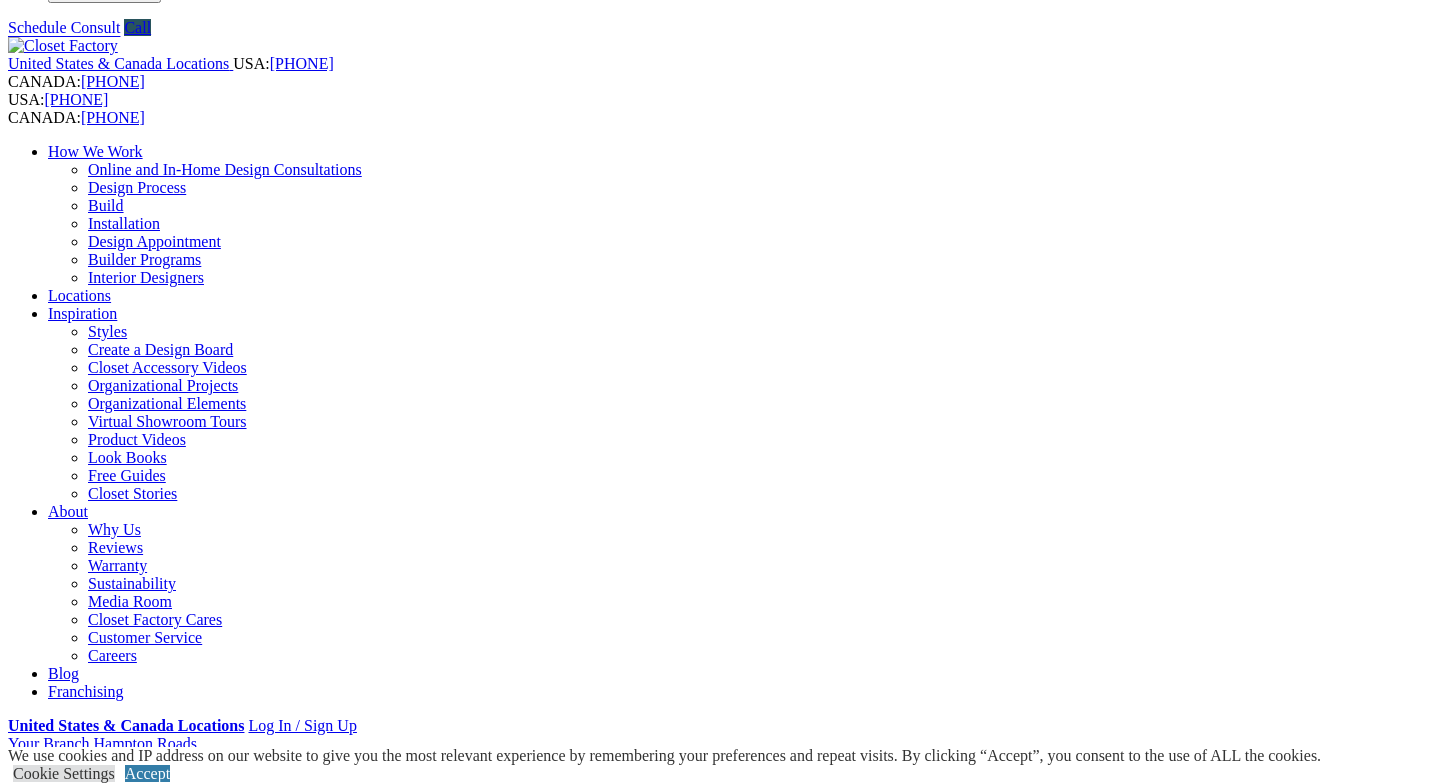 click on "First Name" at bounding box center [95, 1378] 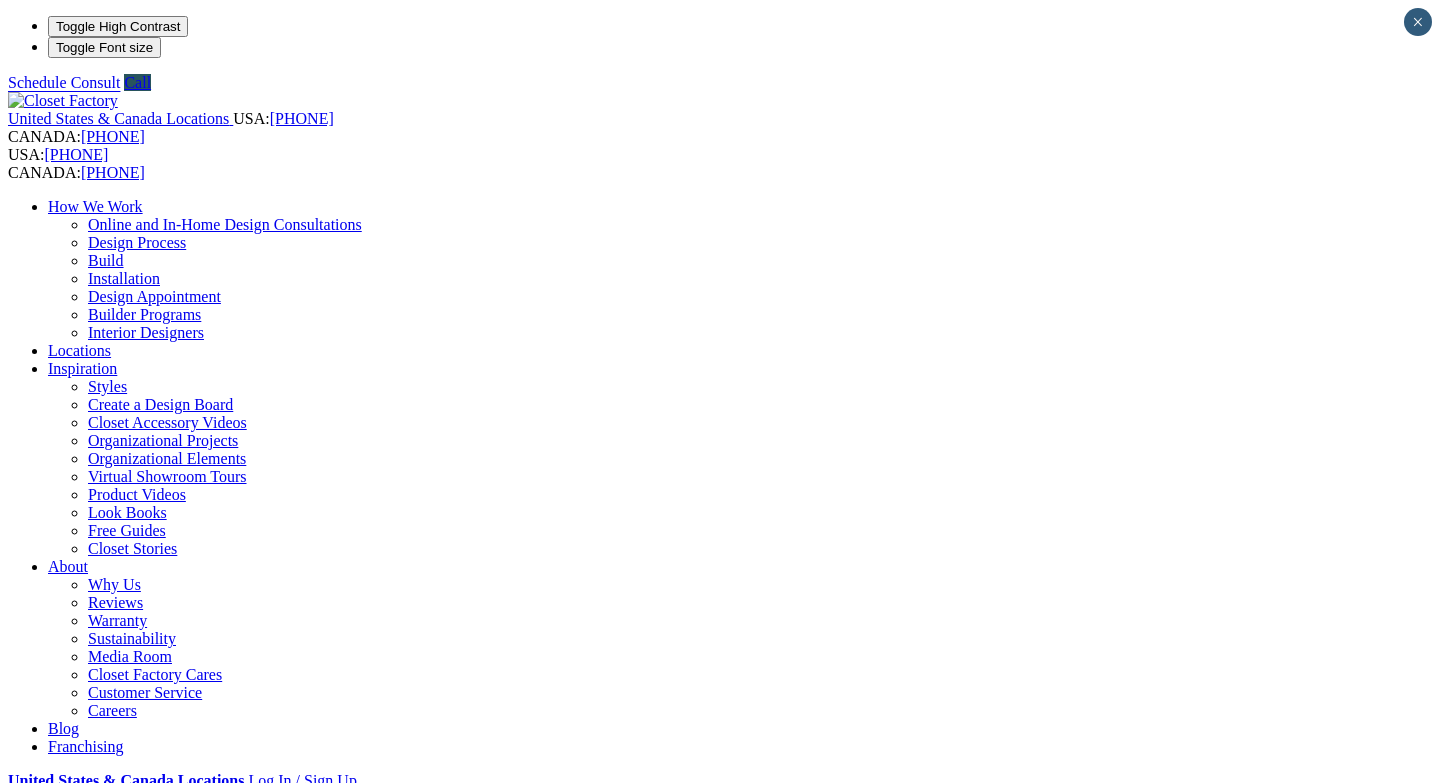 scroll, scrollTop: 0, scrollLeft: 0, axis: both 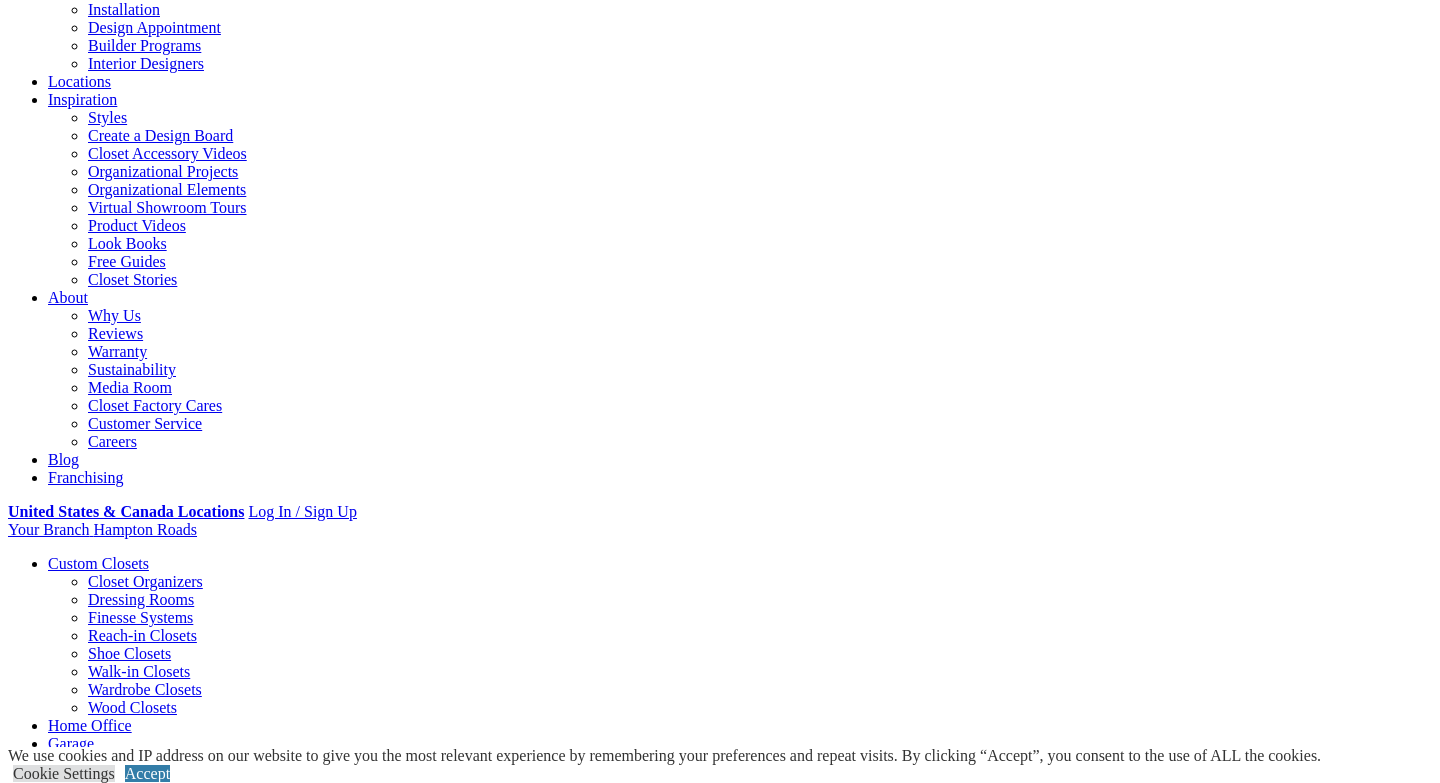 click on "CLOSE (X)" at bounding box center (46, 1584) 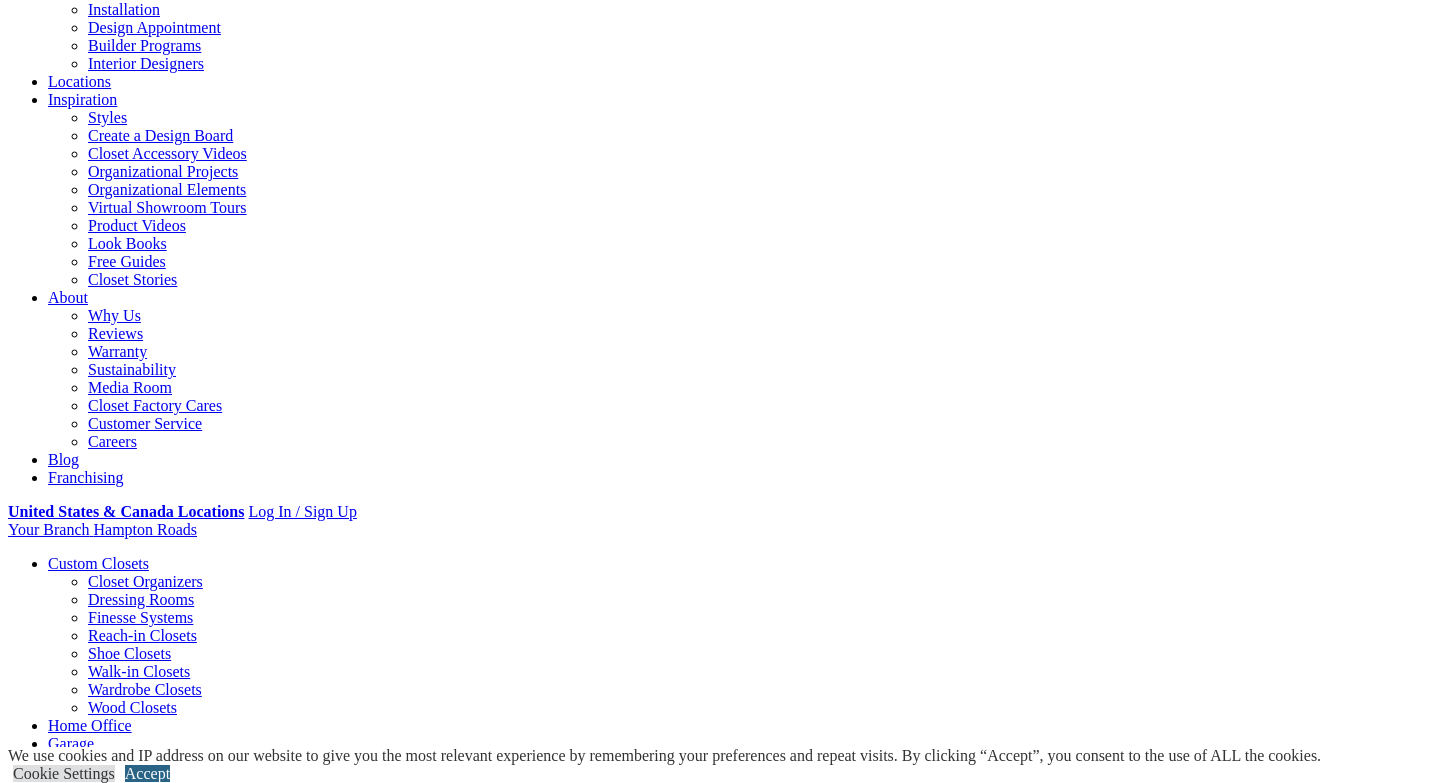click on "Accept" at bounding box center [147, 773] 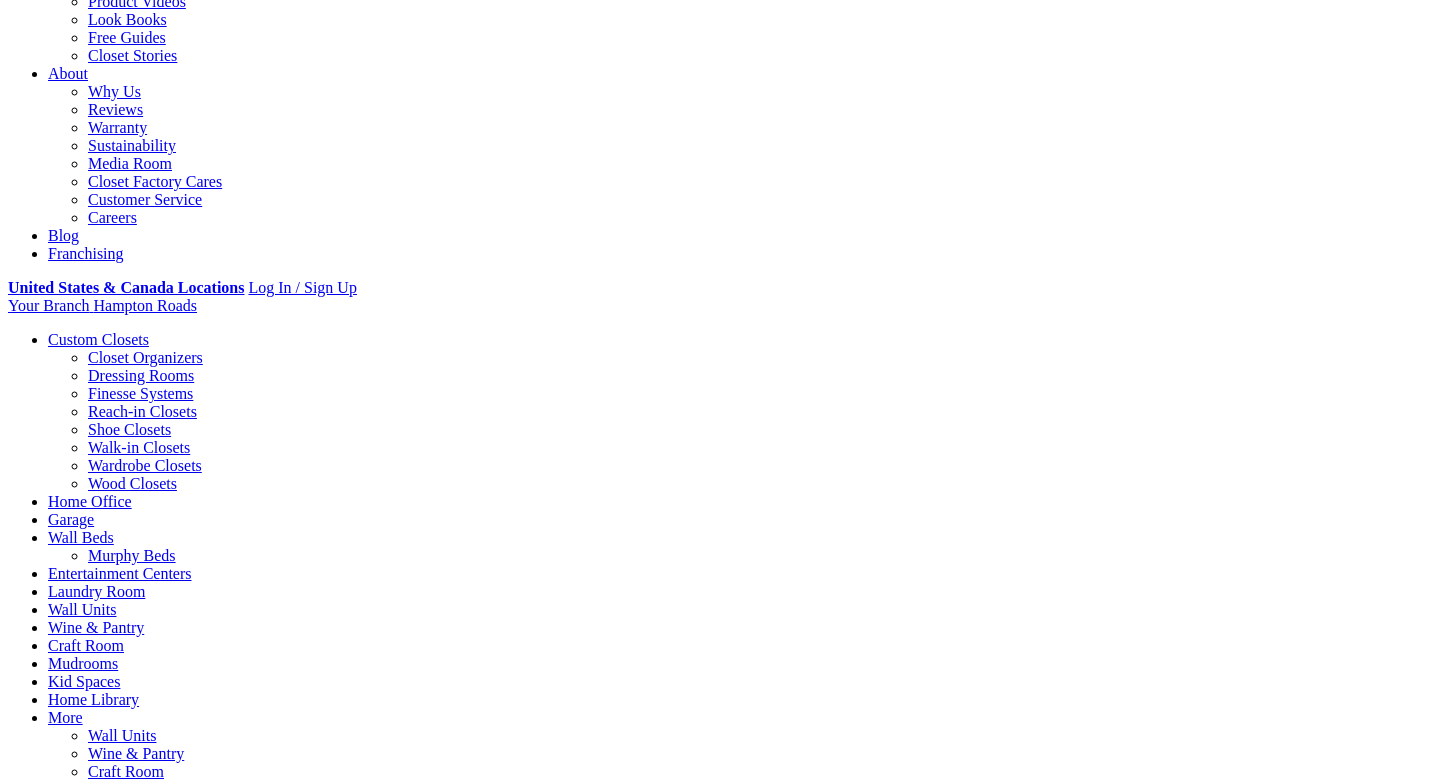 scroll, scrollTop: 0, scrollLeft: 0, axis: both 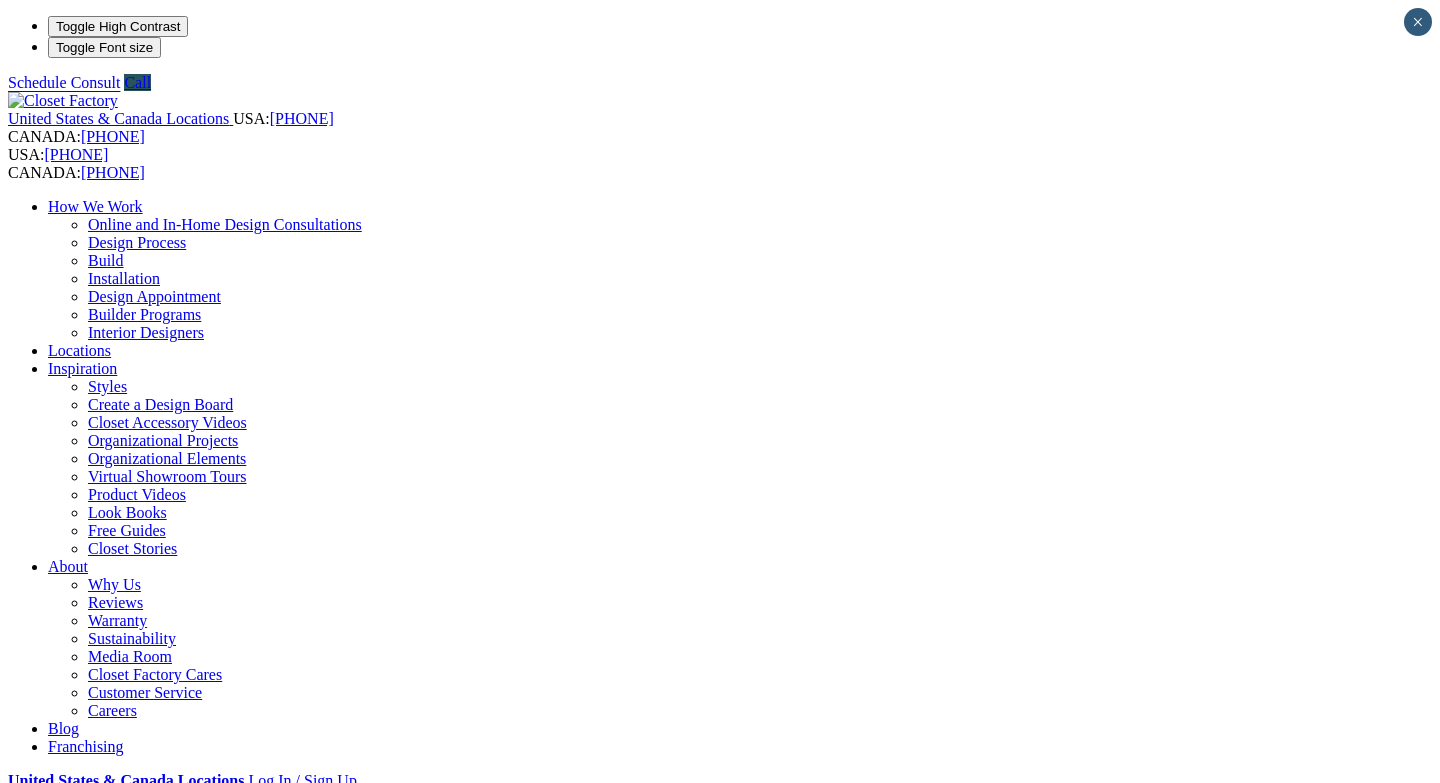 click on "Garage" at bounding box center [71, 1012] 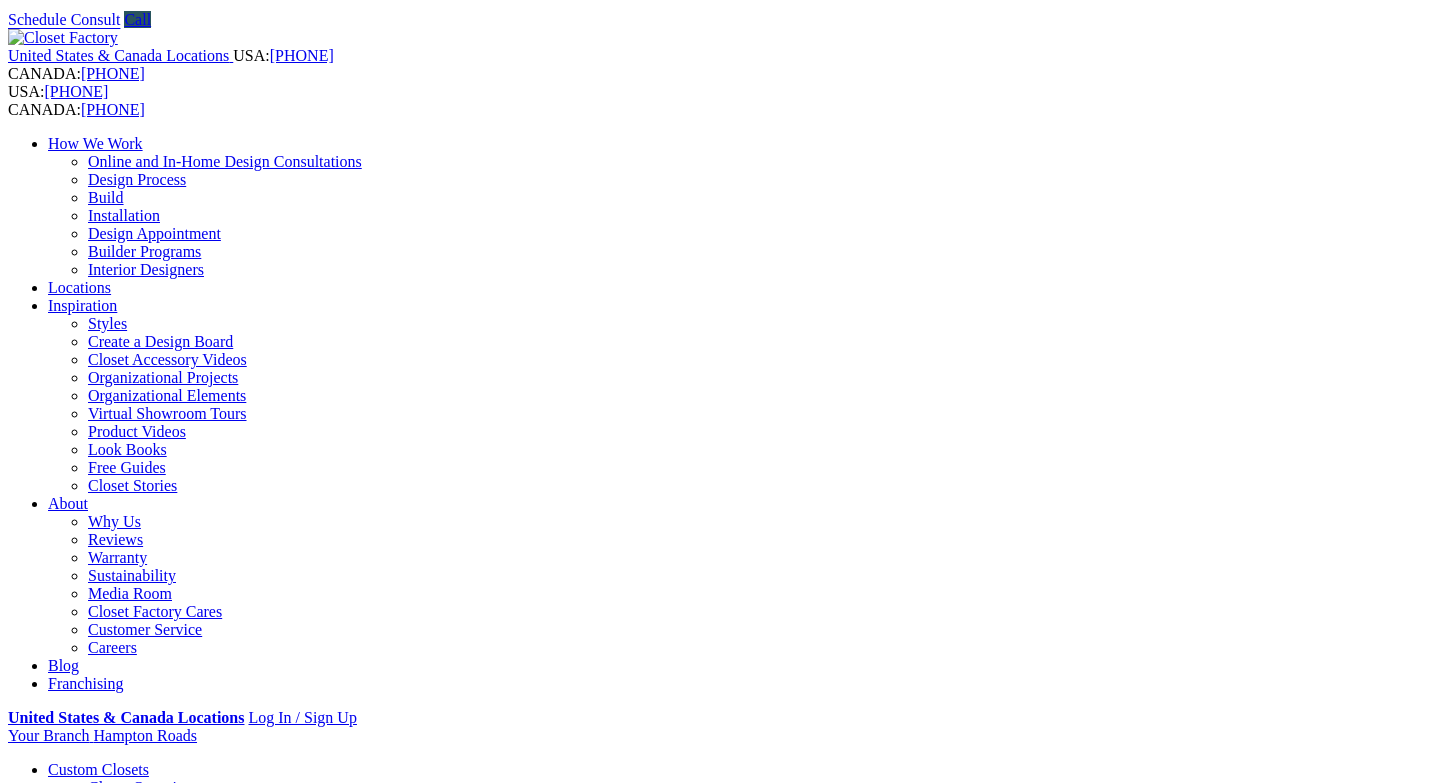 scroll, scrollTop: 64, scrollLeft: 0, axis: vertical 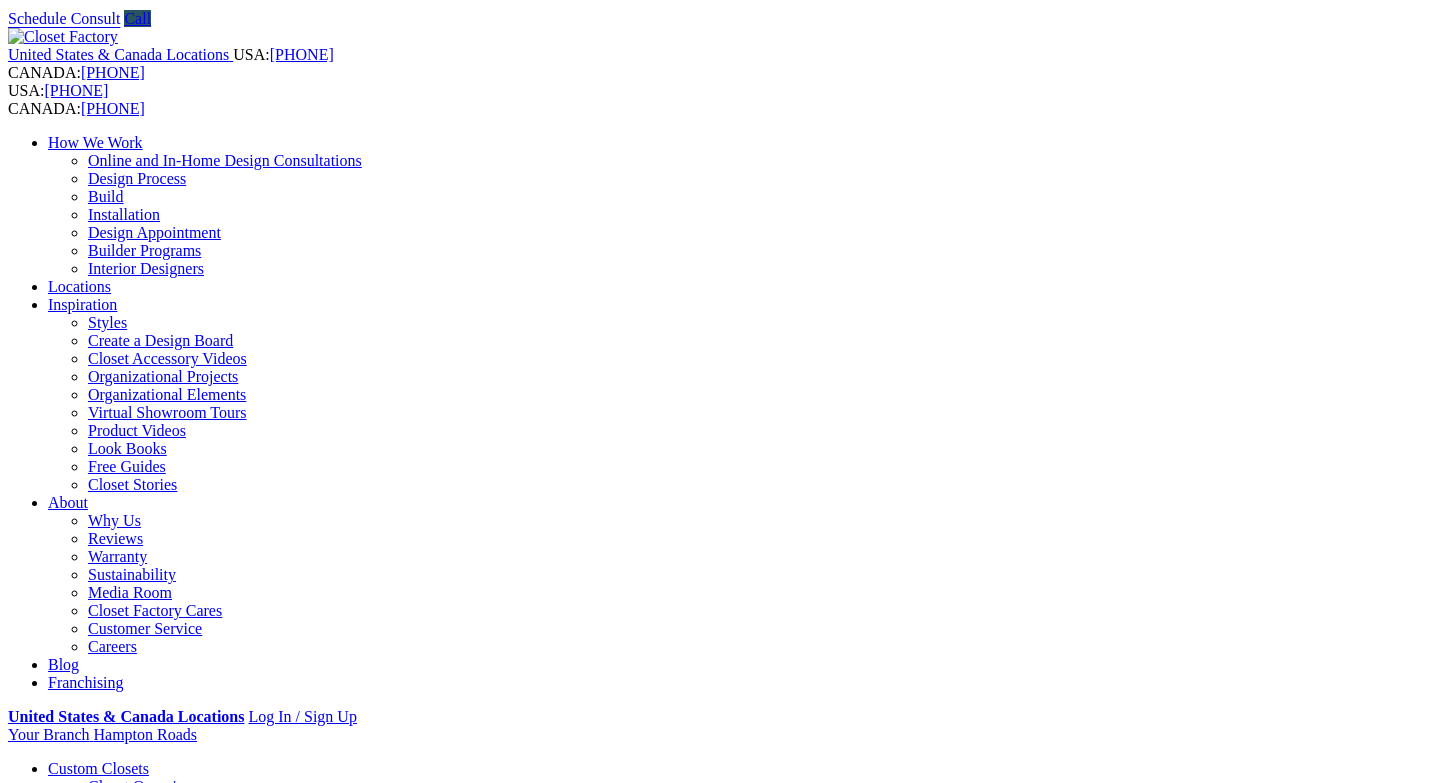 click on "Gallery" at bounding box center [111, 1908] 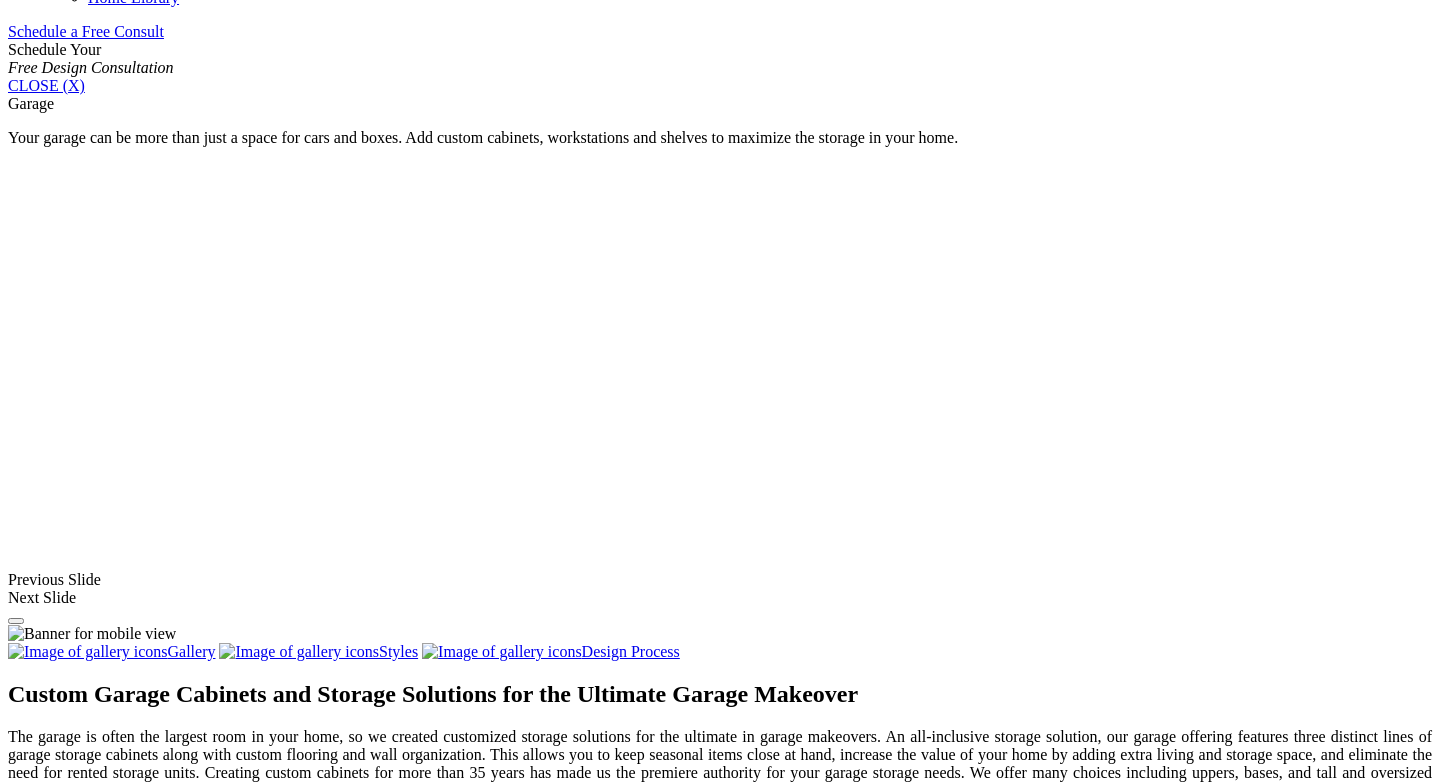 scroll, scrollTop: 1332, scrollLeft: 0, axis: vertical 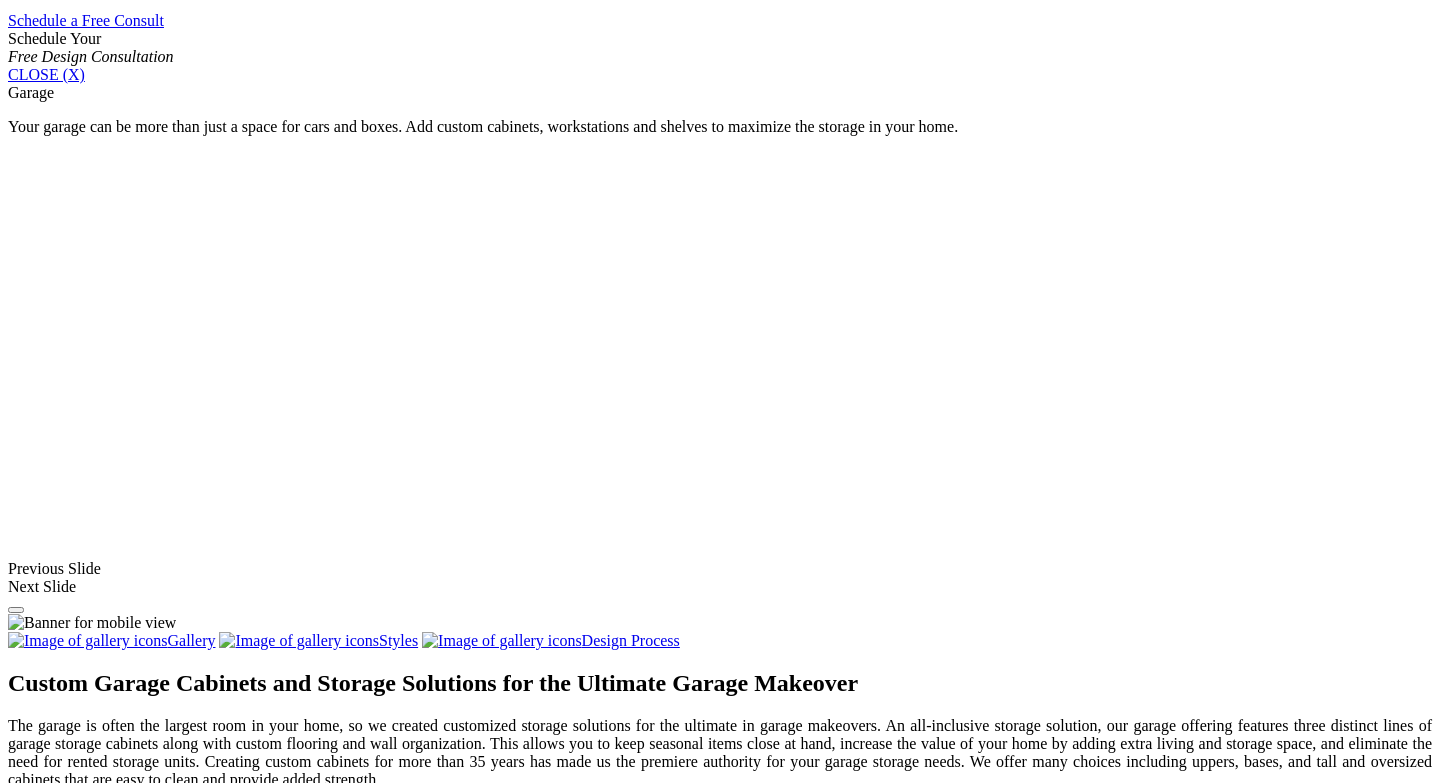 click at bounding box center [573, 1691] 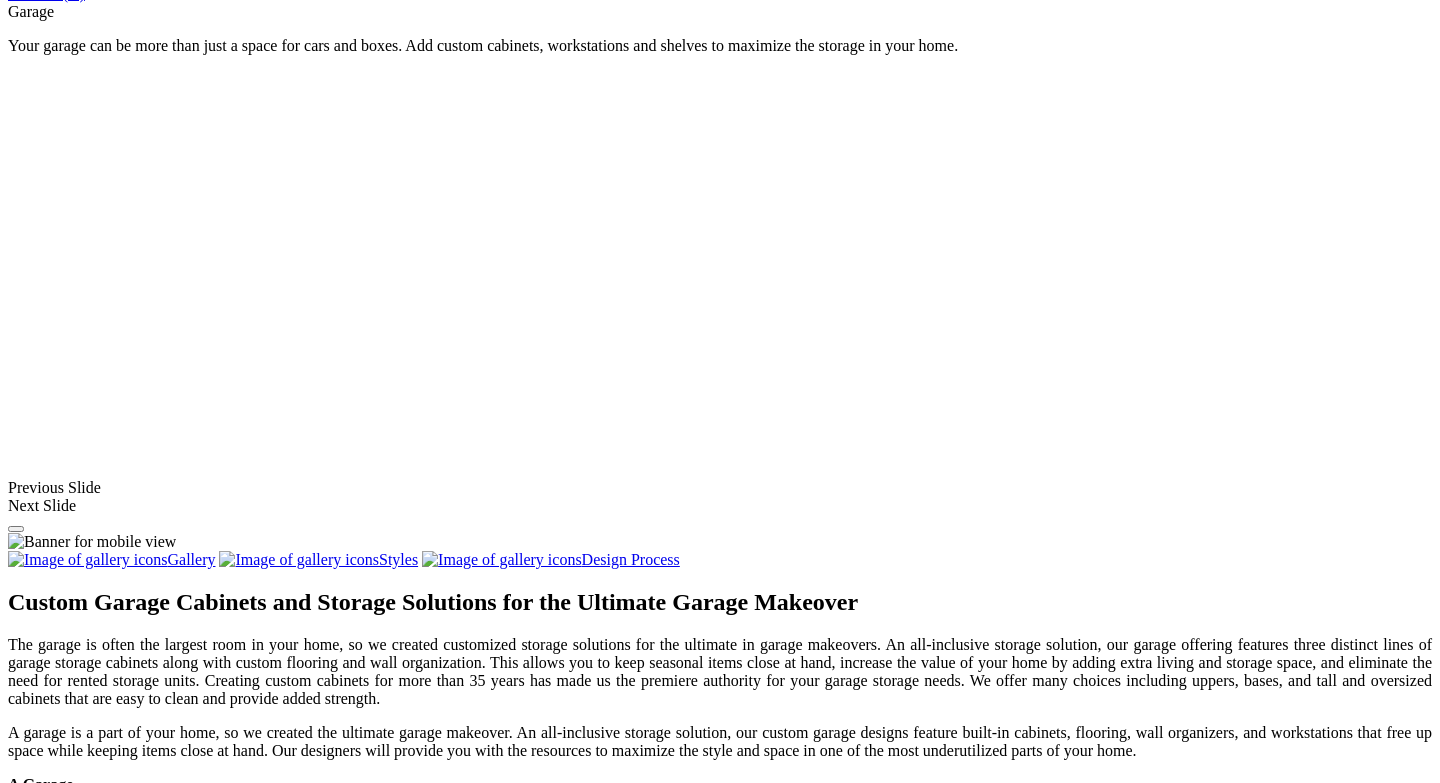 scroll, scrollTop: 1417, scrollLeft: 0, axis: vertical 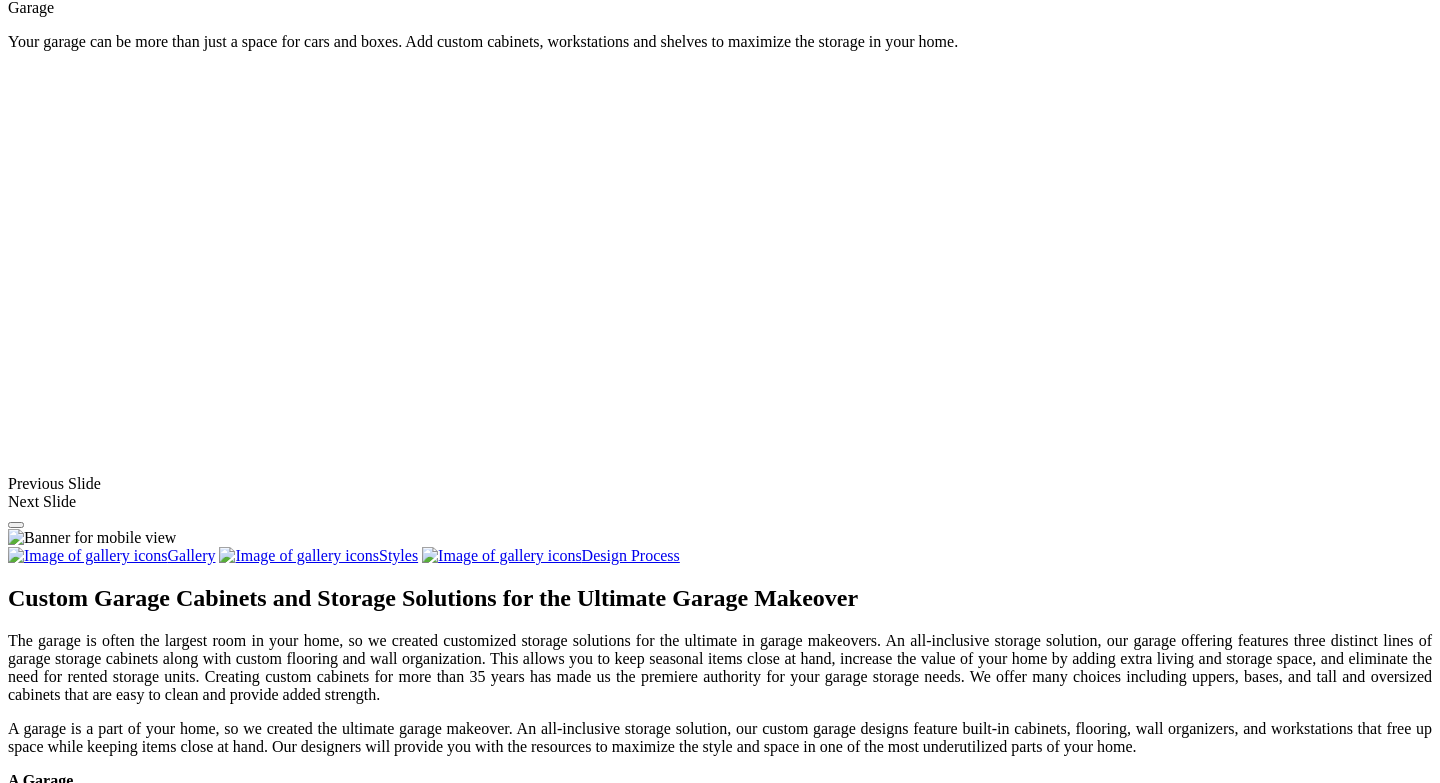 click at bounding box center [799, 1606] 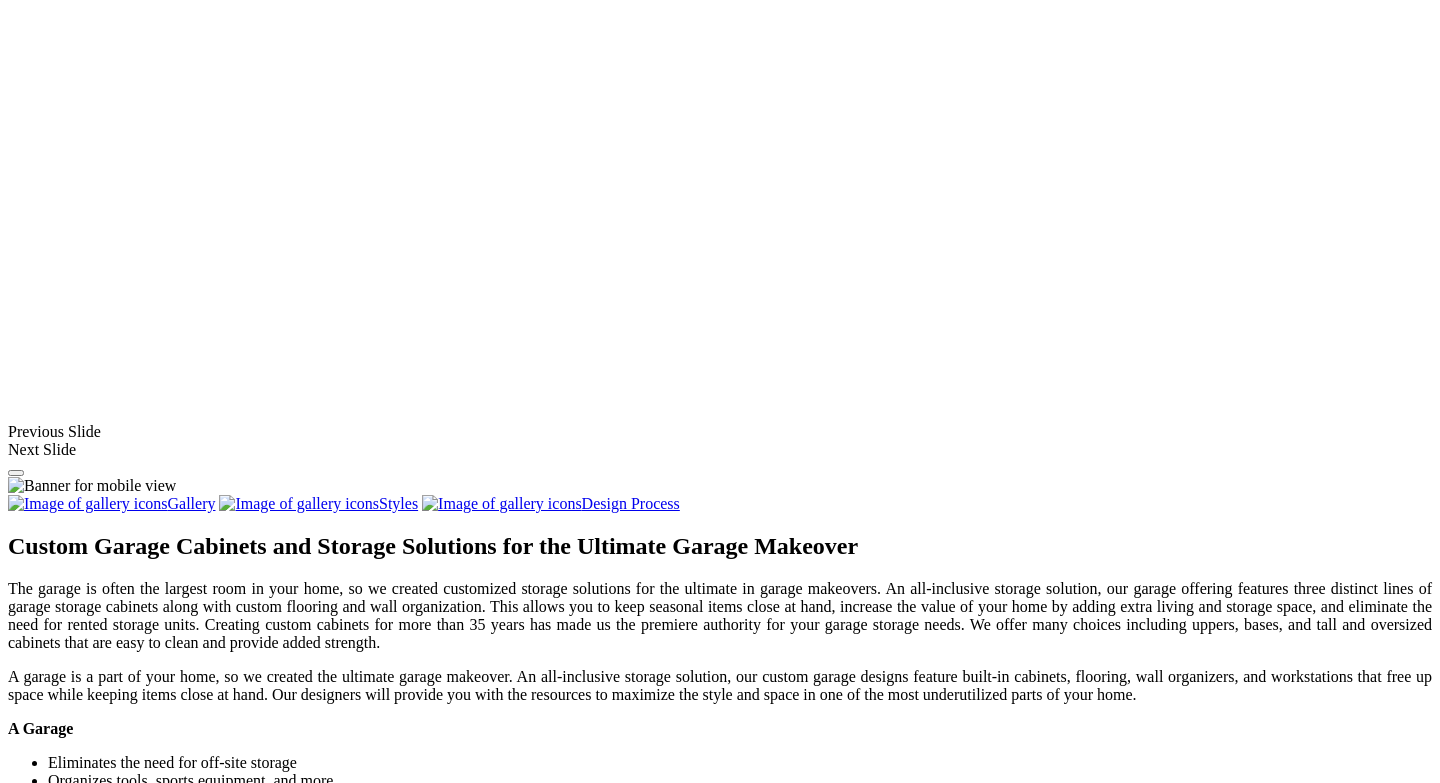 scroll, scrollTop: 1534, scrollLeft: 0, axis: vertical 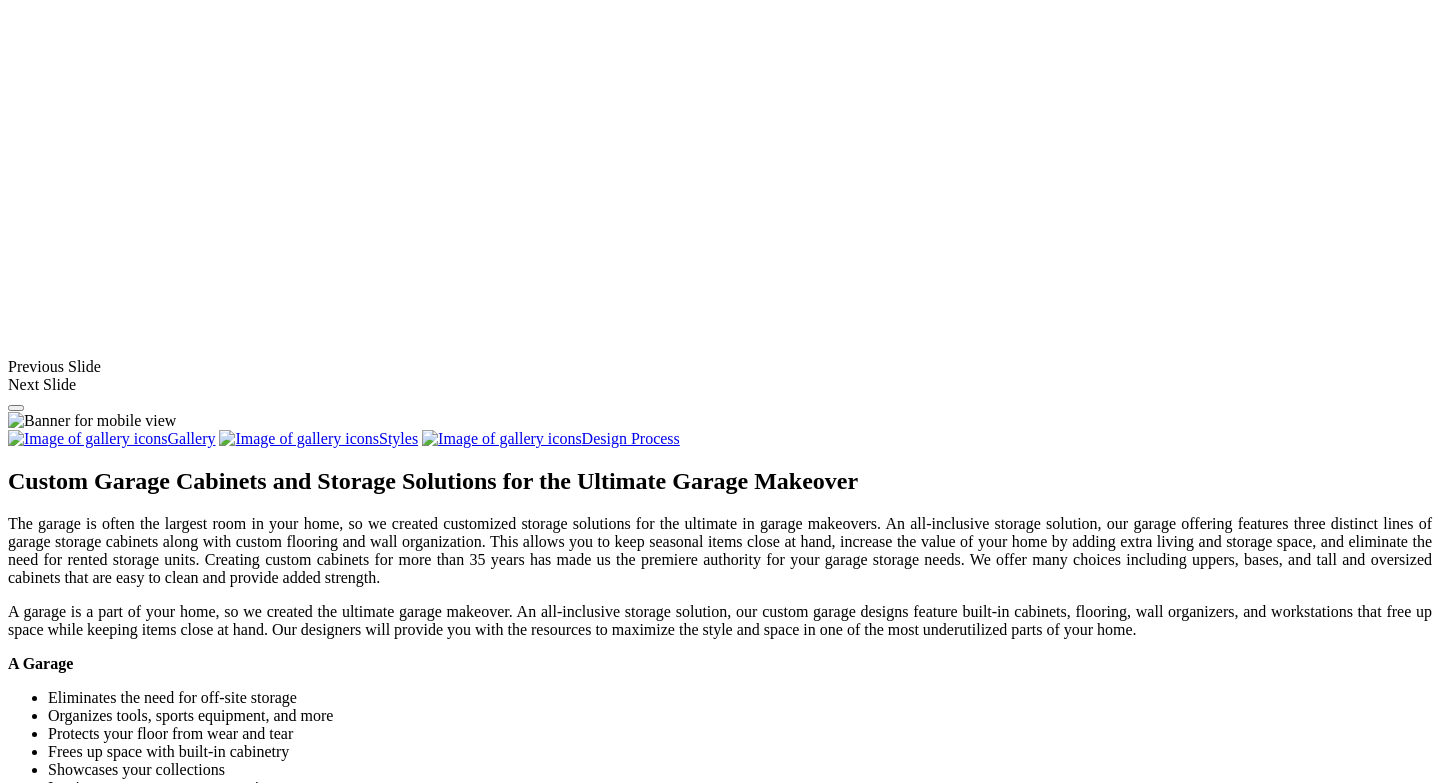 click at bounding box center (995, 1489) 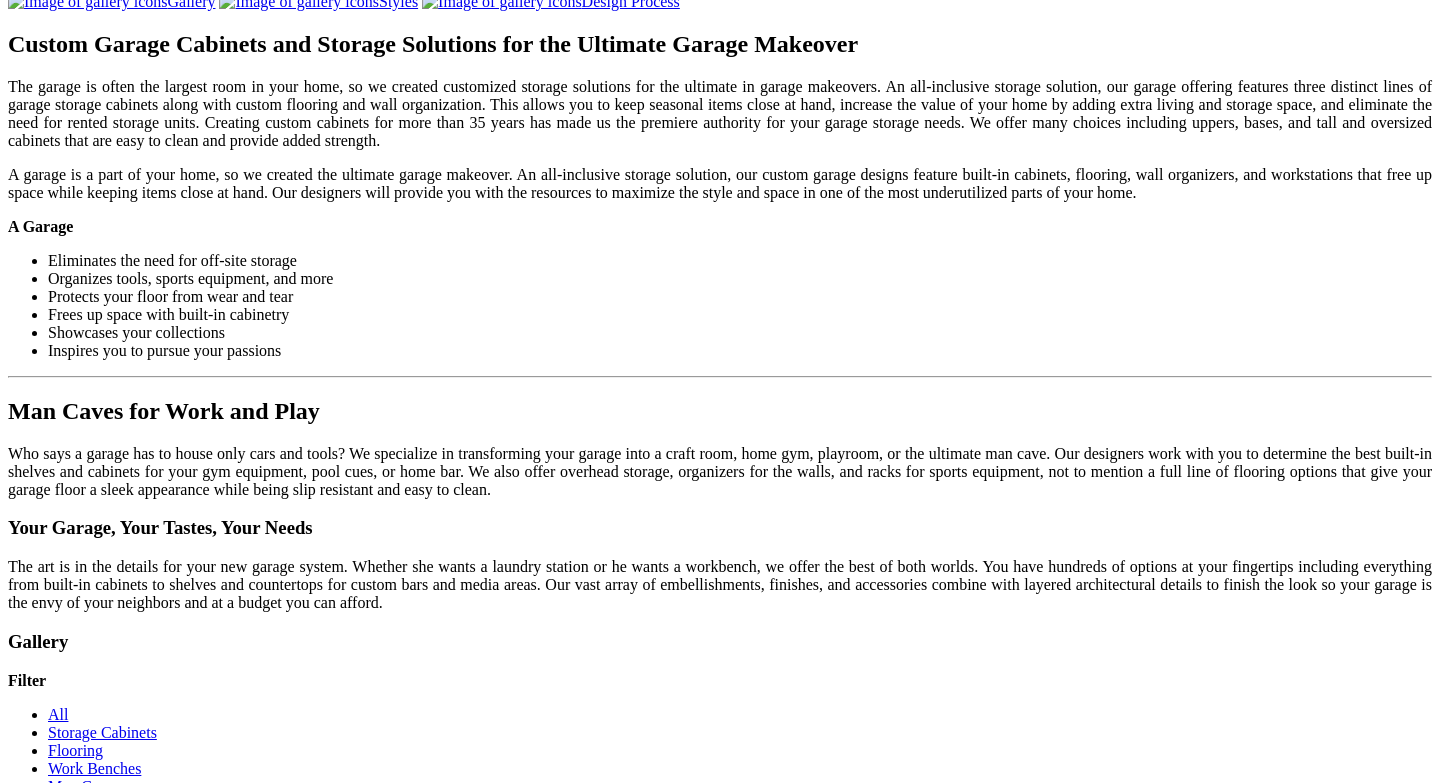 scroll, scrollTop: 1970, scrollLeft: 0, axis: vertical 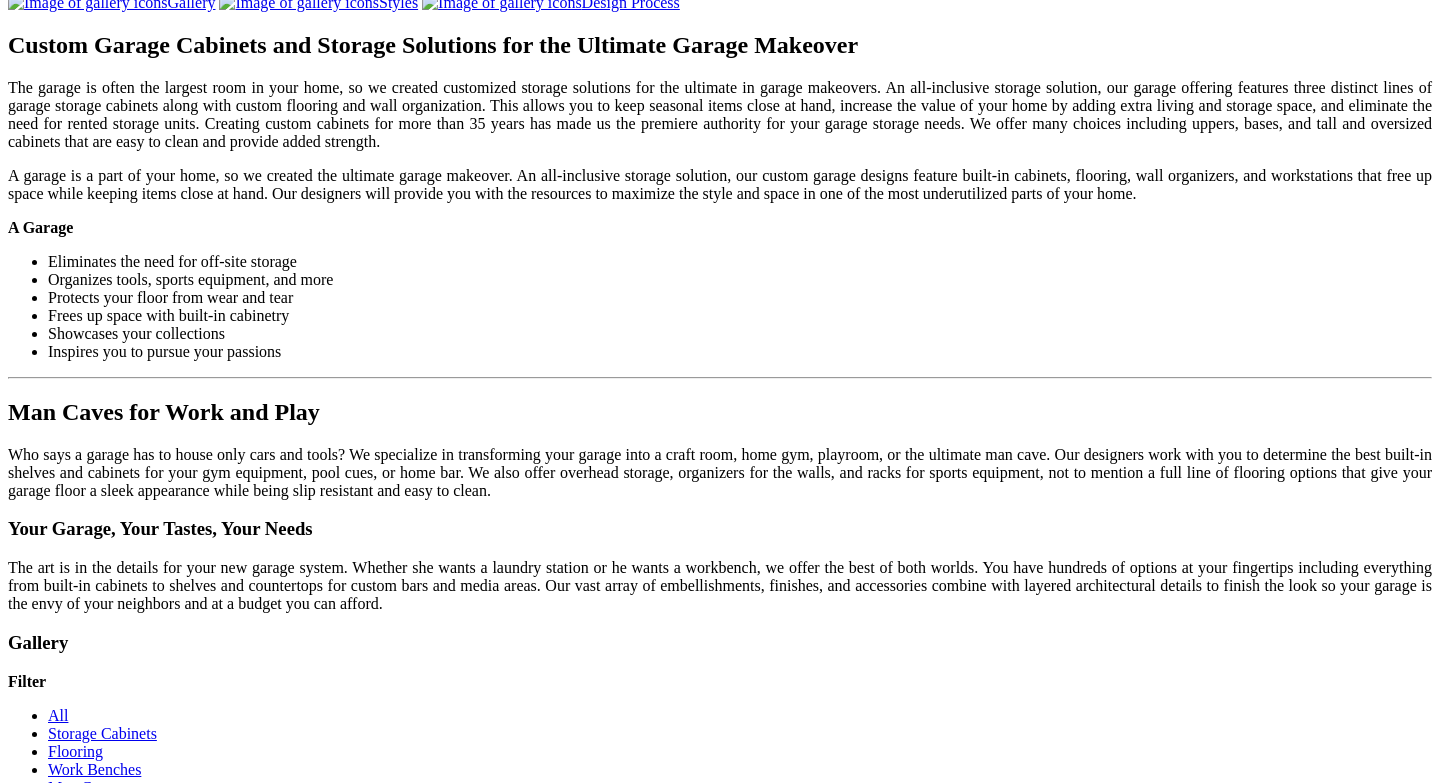 click on "Load More" at bounding box center [44, 1553] 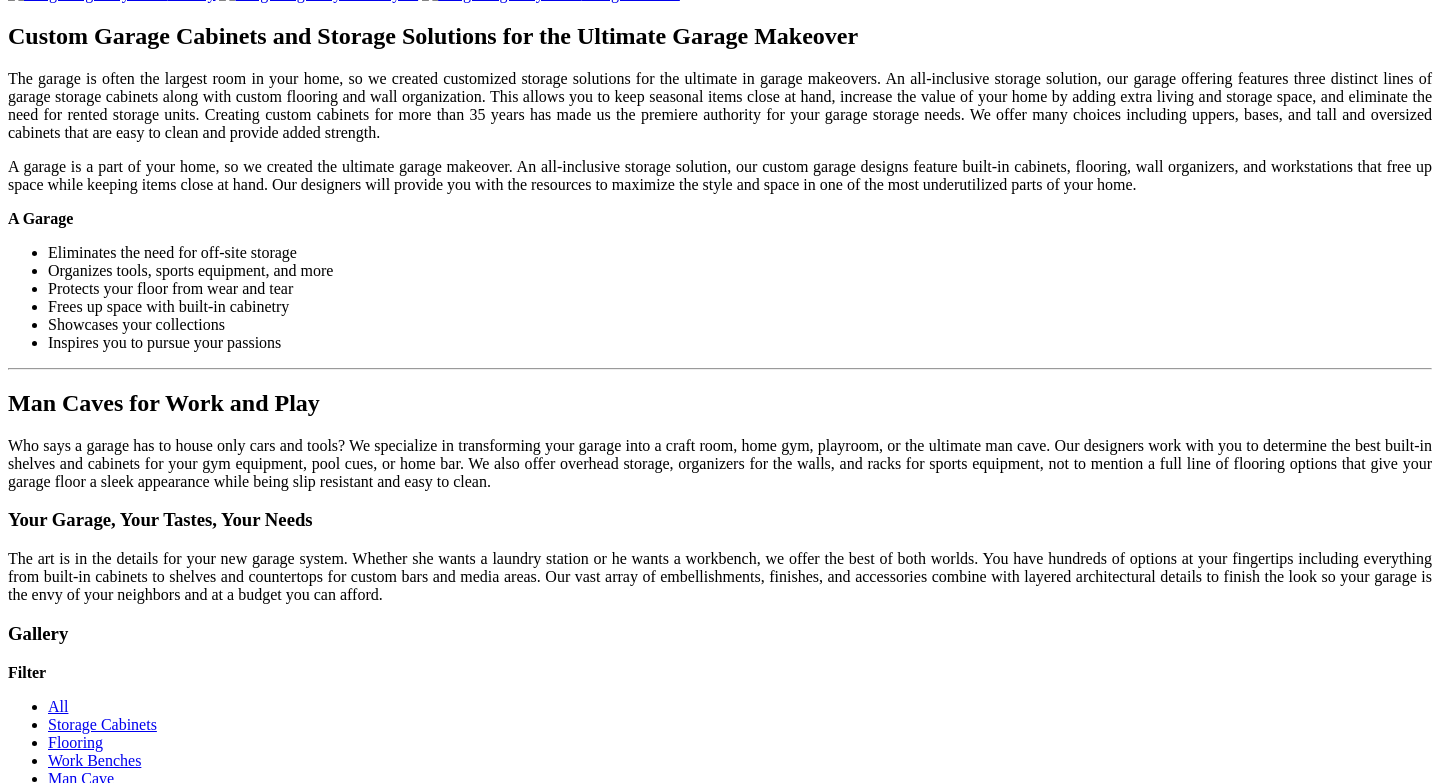 click at bounding box center (540, 1740) 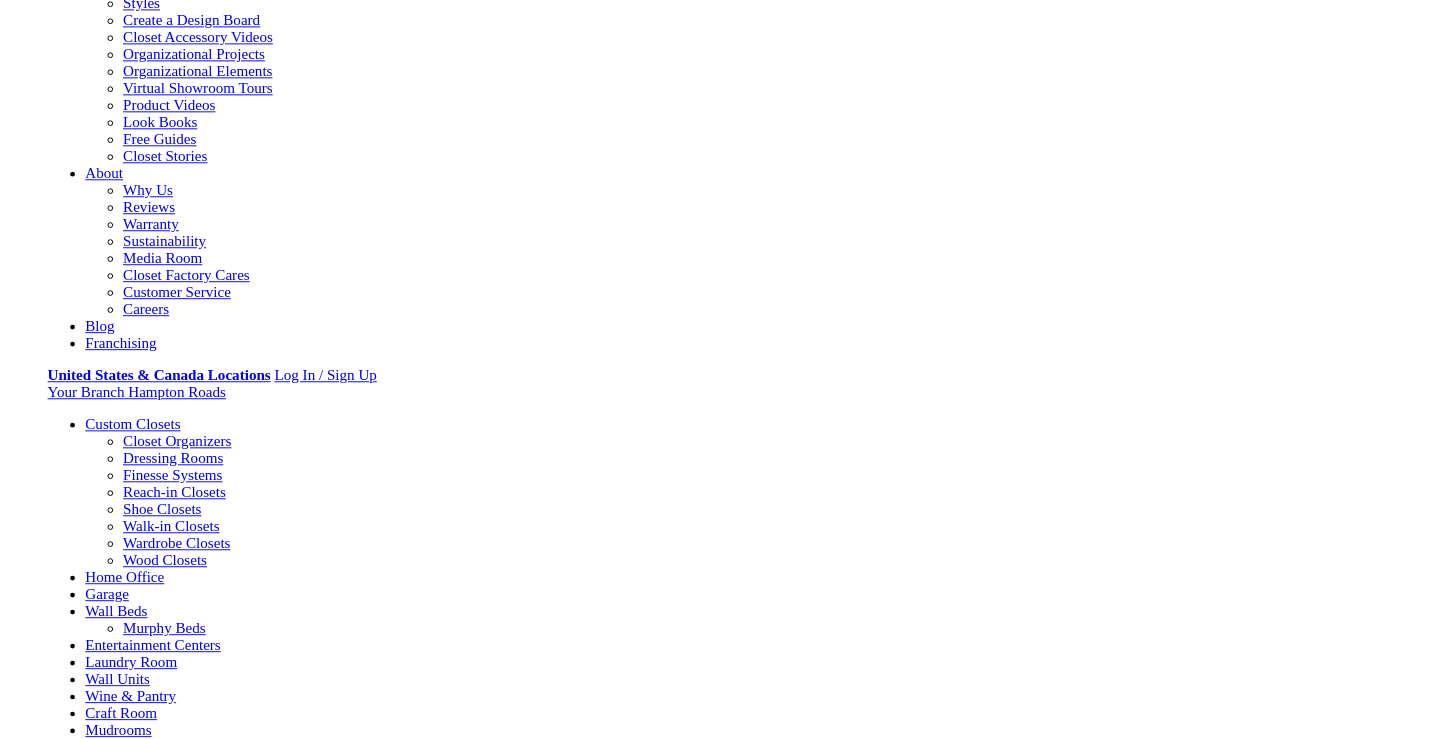 scroll, scrollTop: 378, scrollLeft: 0, axis: vertical 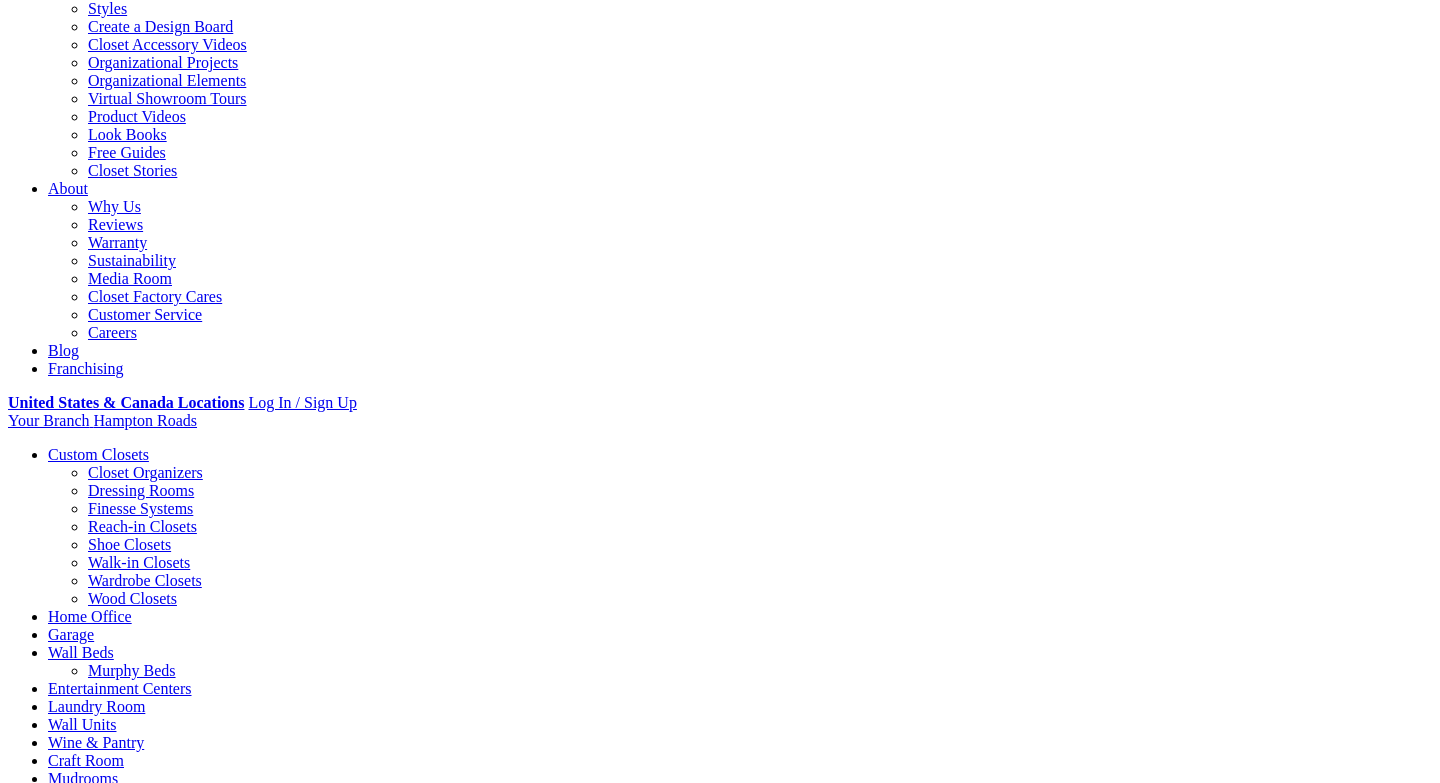 click on "Styles" at bounding box center (318, 1594) 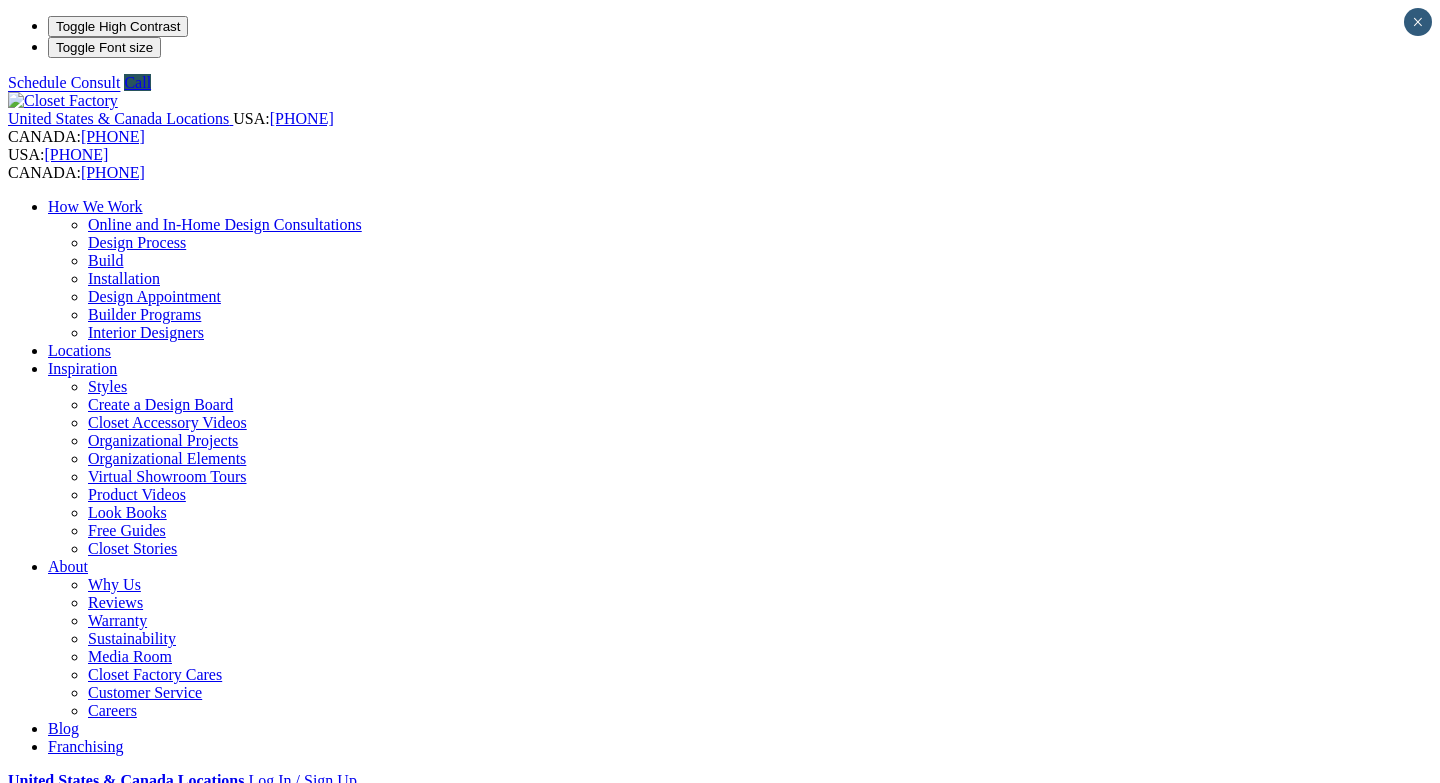 scroll, scrollTop: 0, scrollLeft: 0, axis: both 